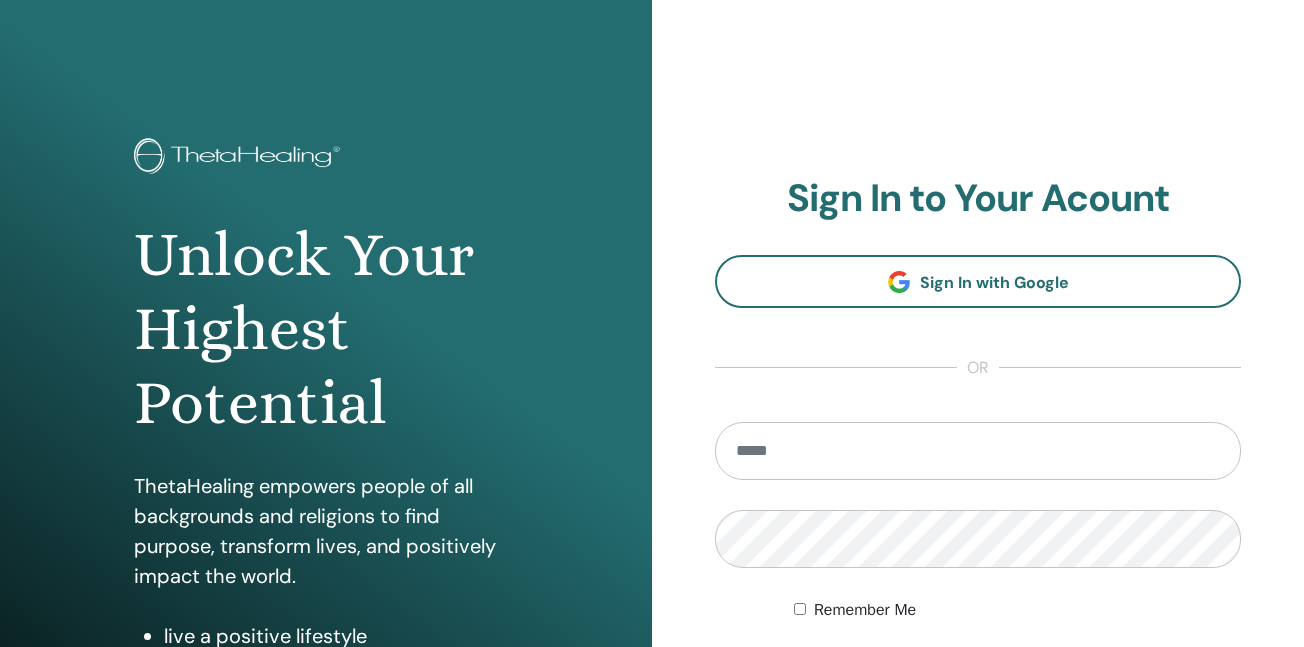 scroll, scrollTop: 0, scrollLeft: 0, axis: both 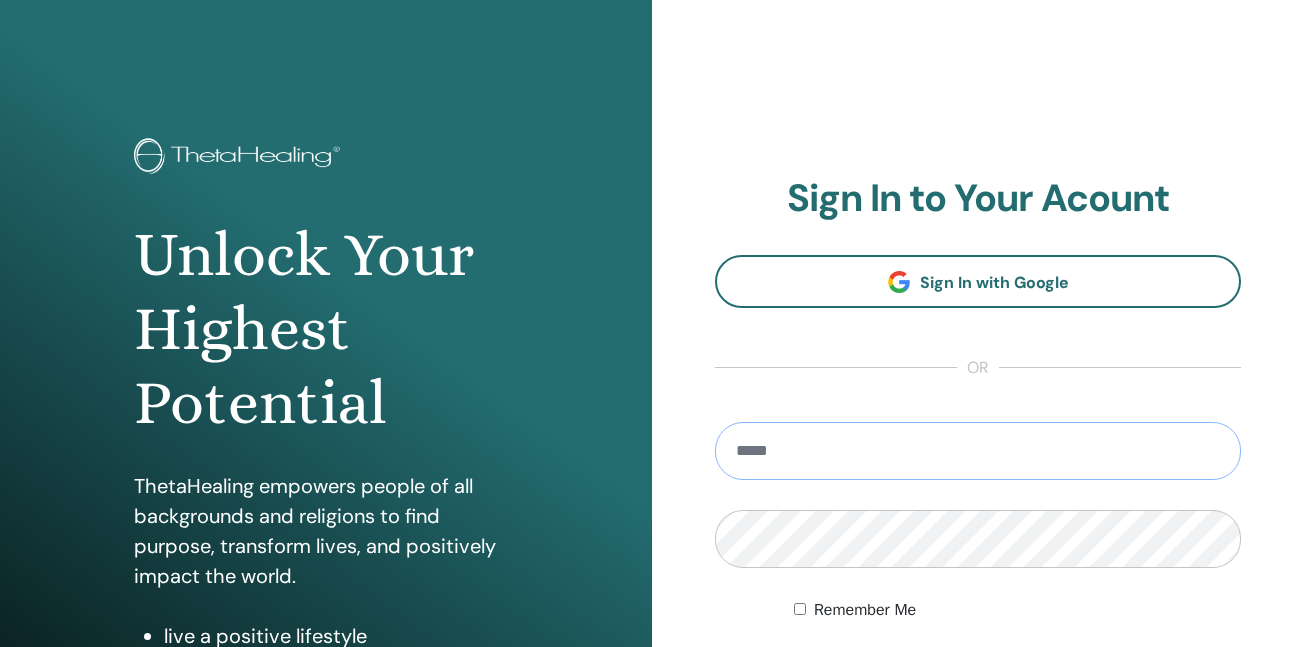 type on "**********" 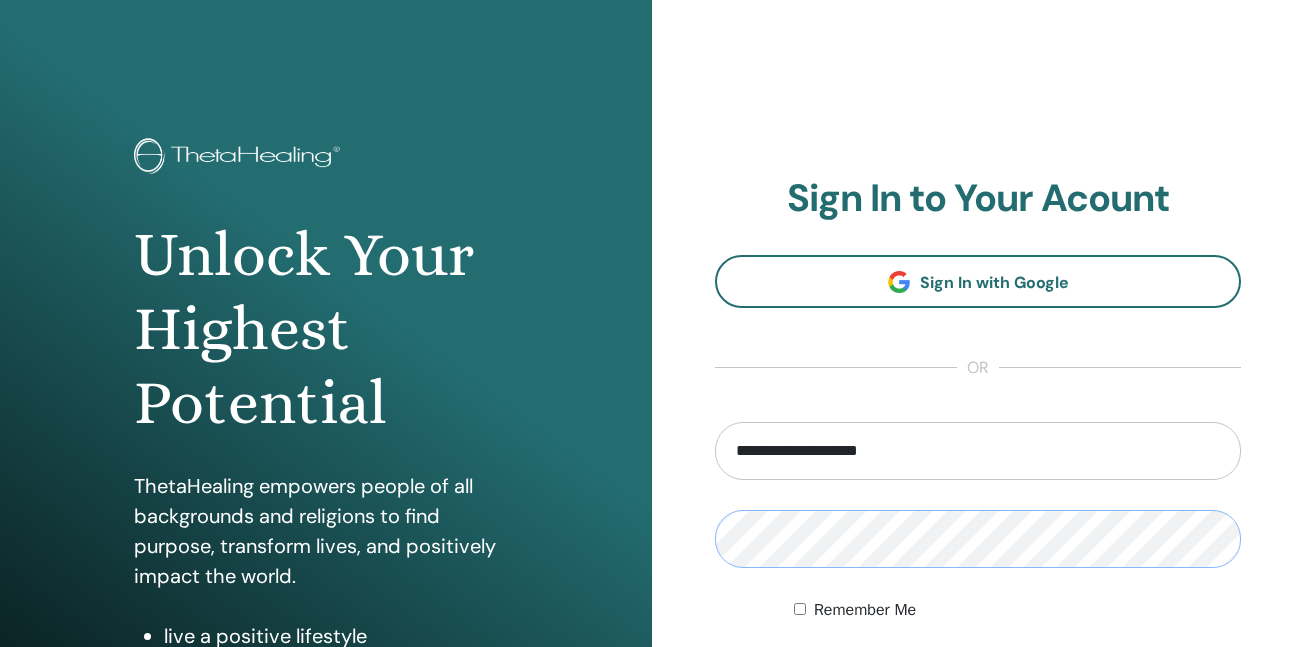 click on "Sign In" at bounding box center [978, 678] 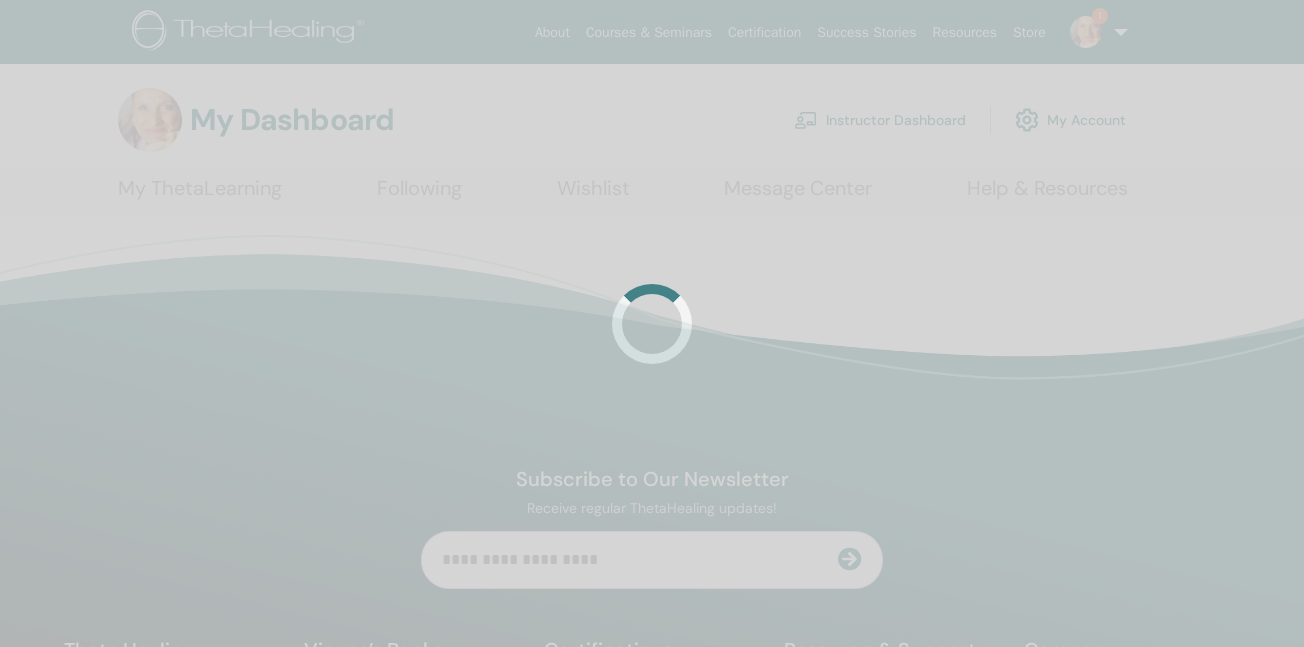 scroll, scrollTop: 0, scrollLeft: 0, axis: both 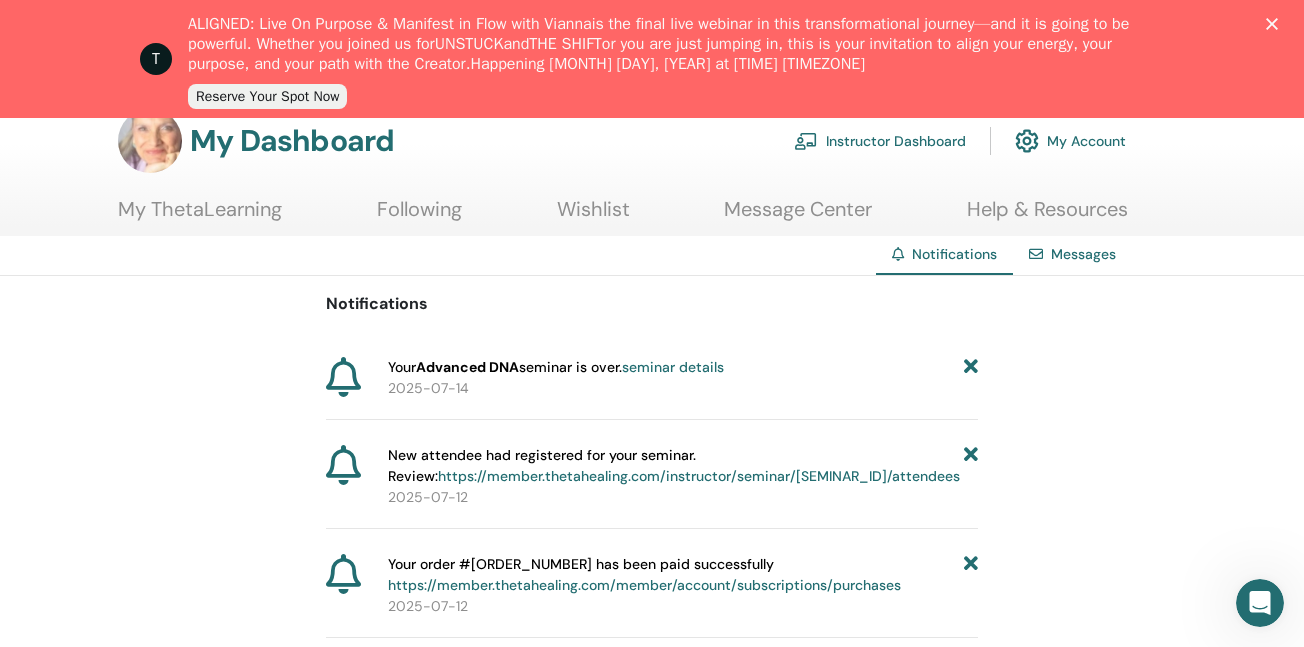 click on "https://member.thetahealing.com/instructor/seminar/369845/attendees" at bounding box center (699, 476) 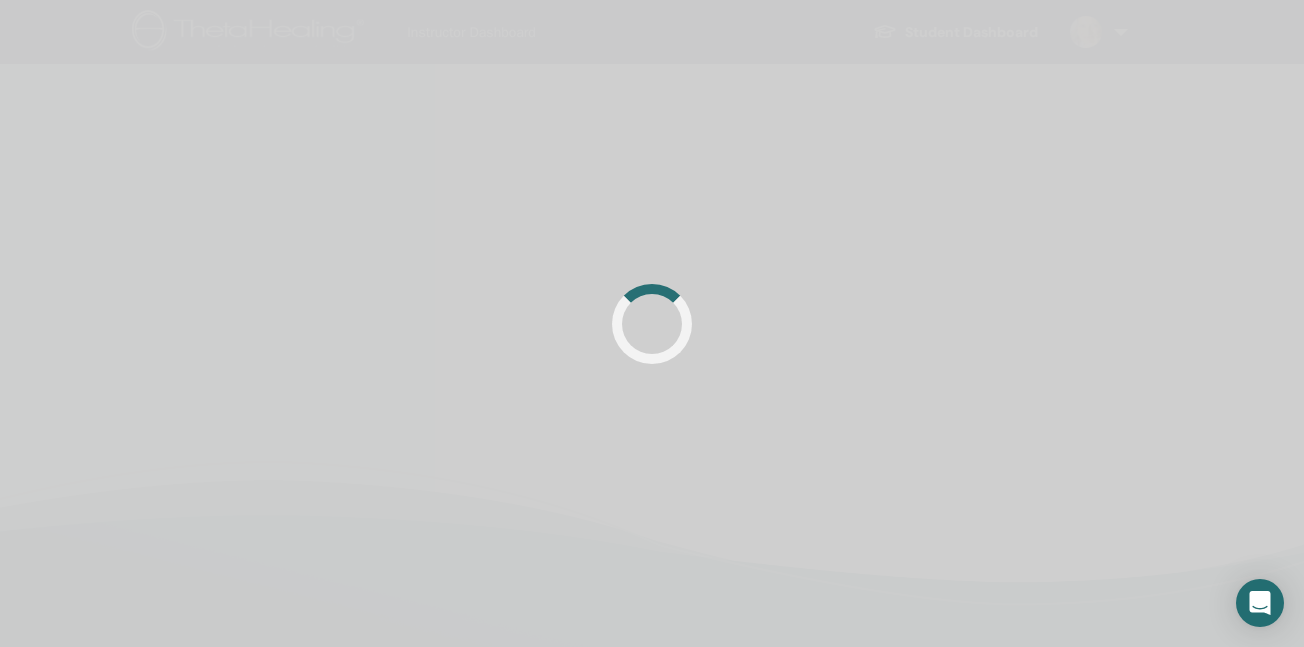 scroll, scrollTop: 0, scrollLeft: 0, axis: both 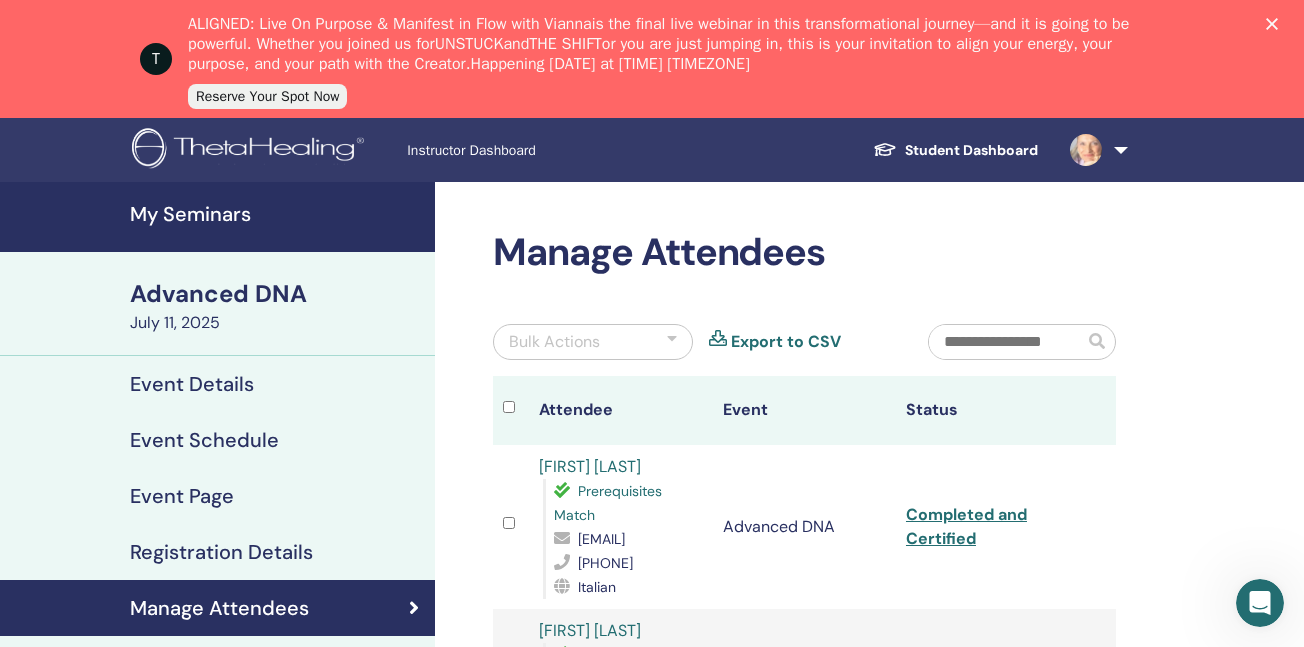 click on "Instructor Dashboard" at bounding box center (557, 150) 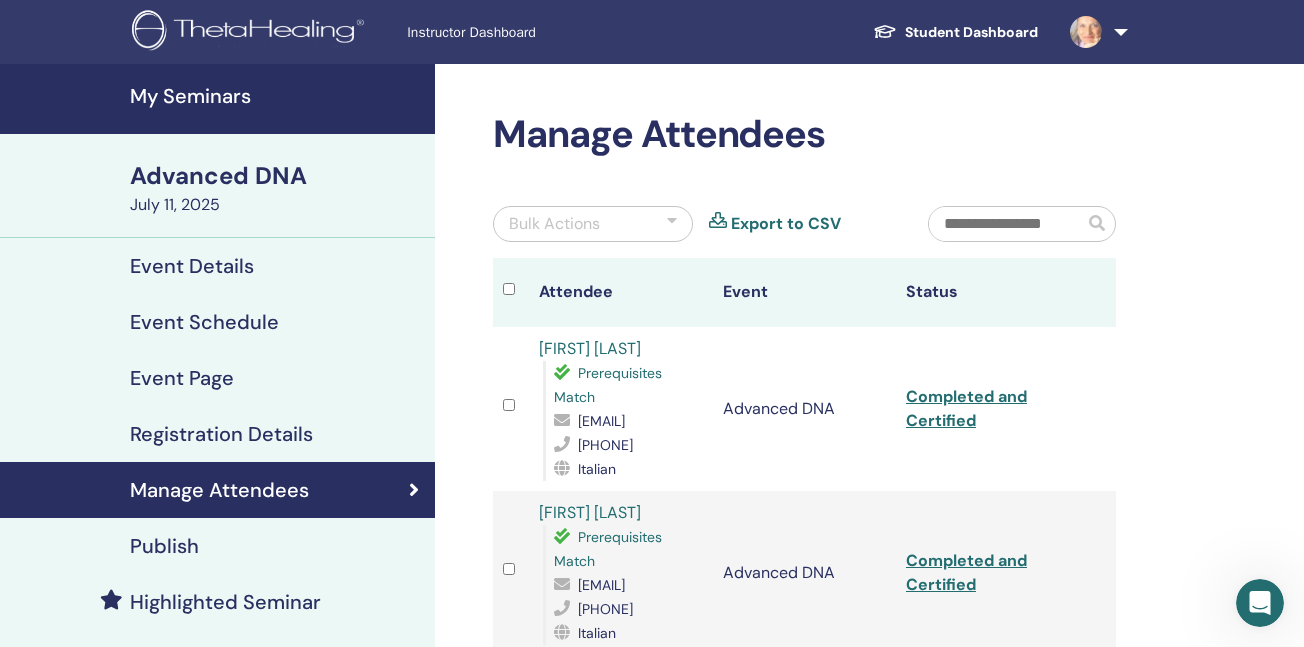 click on "Instructor Dashboard" at bounding box center (557, 32) 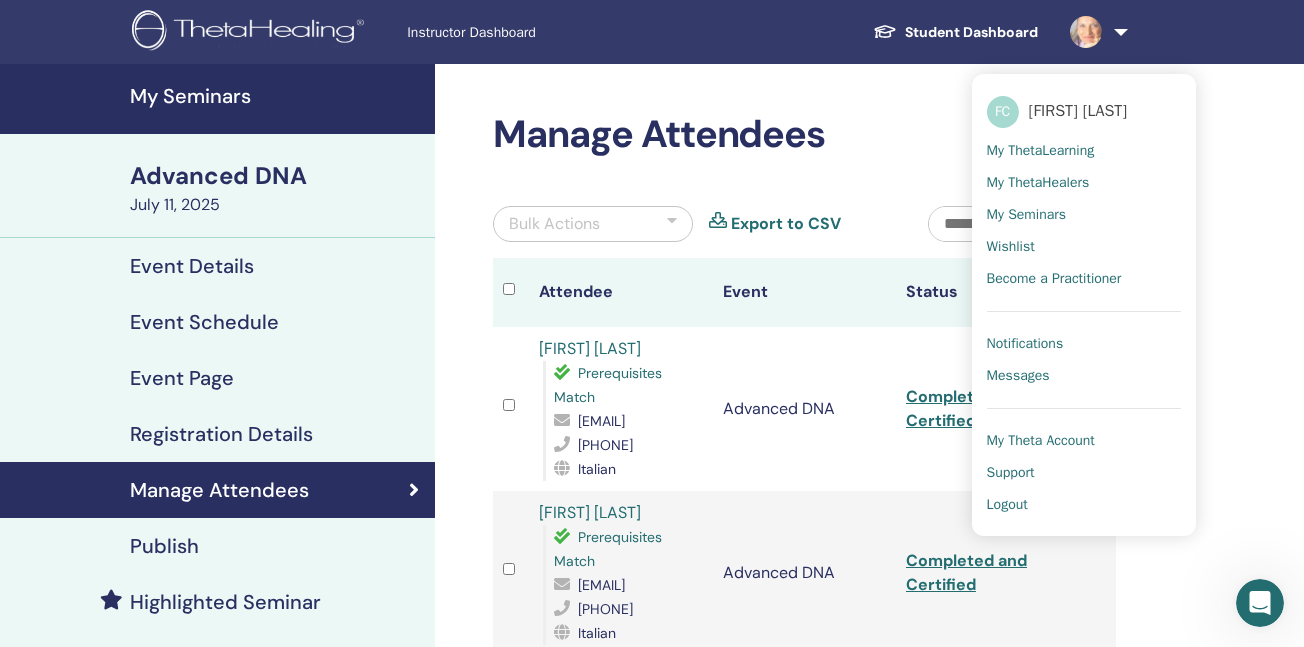 click on "Notifications" at bounding box center [1025, 344] 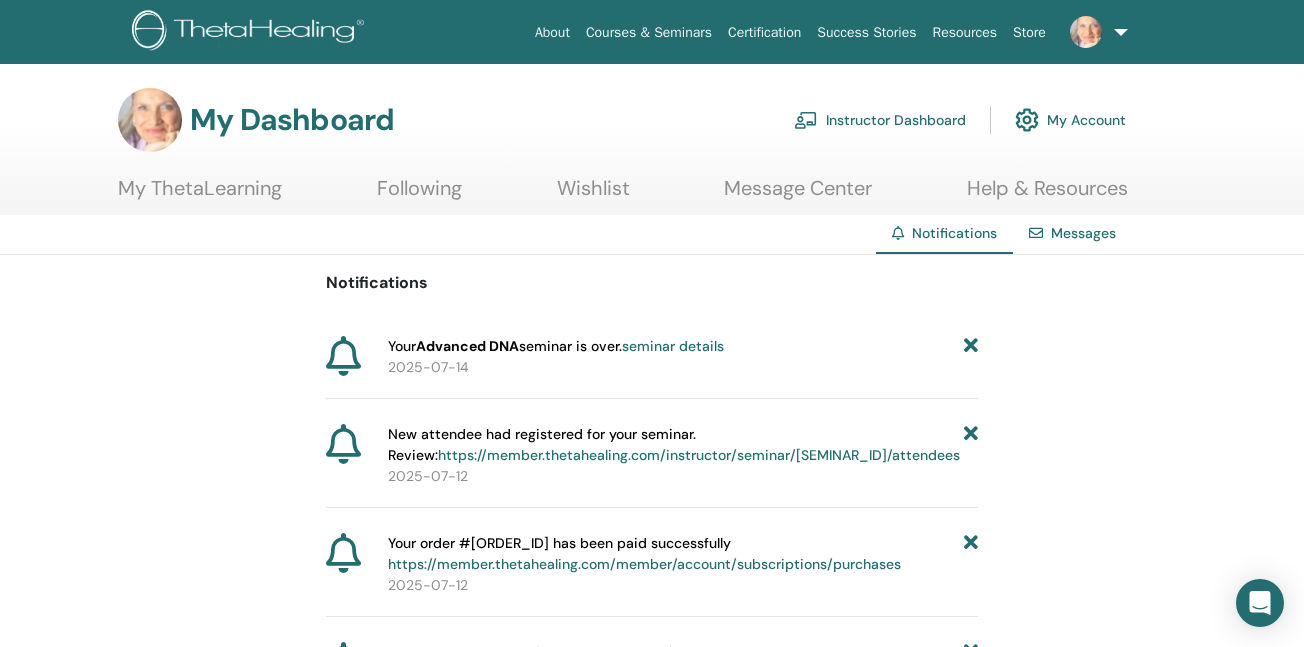 scroll, scrollTop: 0, scrollLeft: 0, axis: both 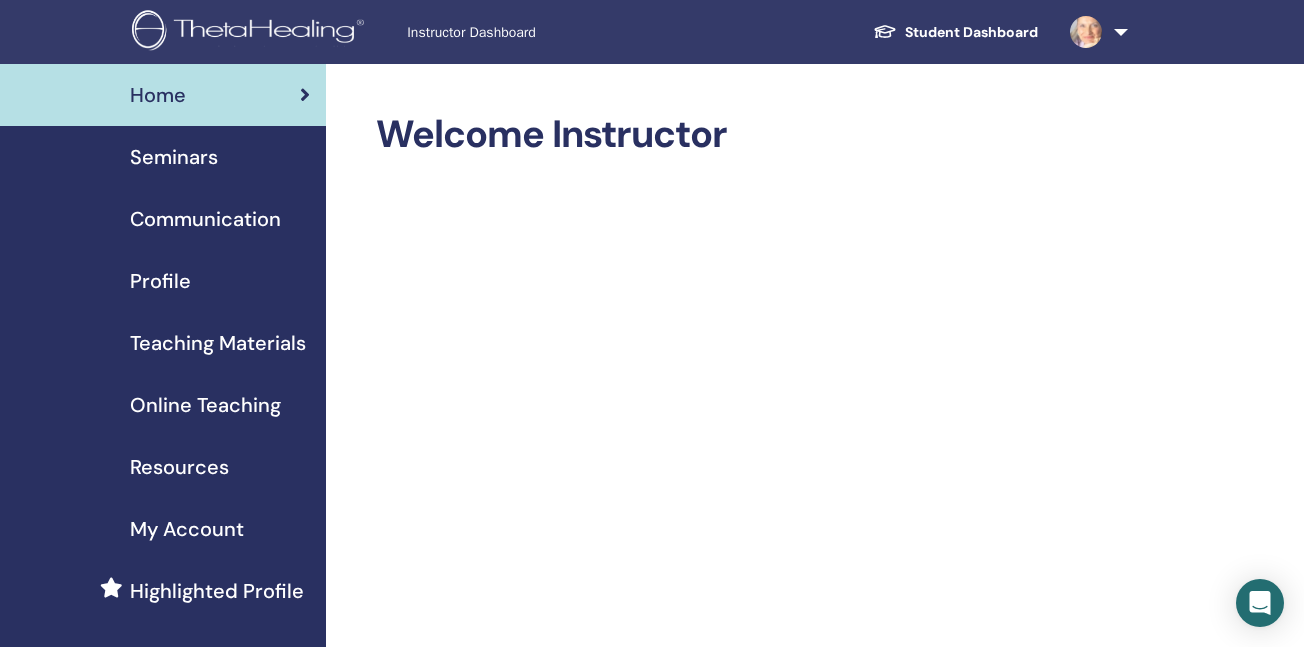 click on "Seminars" at bounding box center (174, 157) 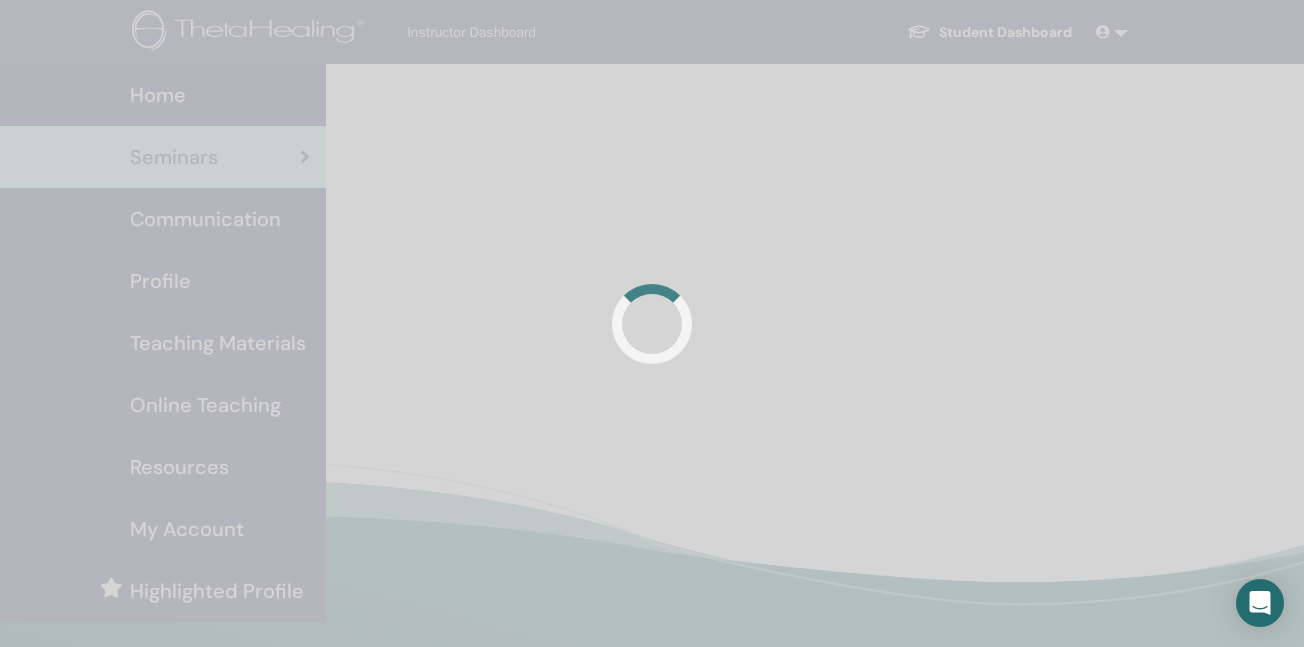 scroll, scrollTop: 0, scrollLeft: 0, axis: both 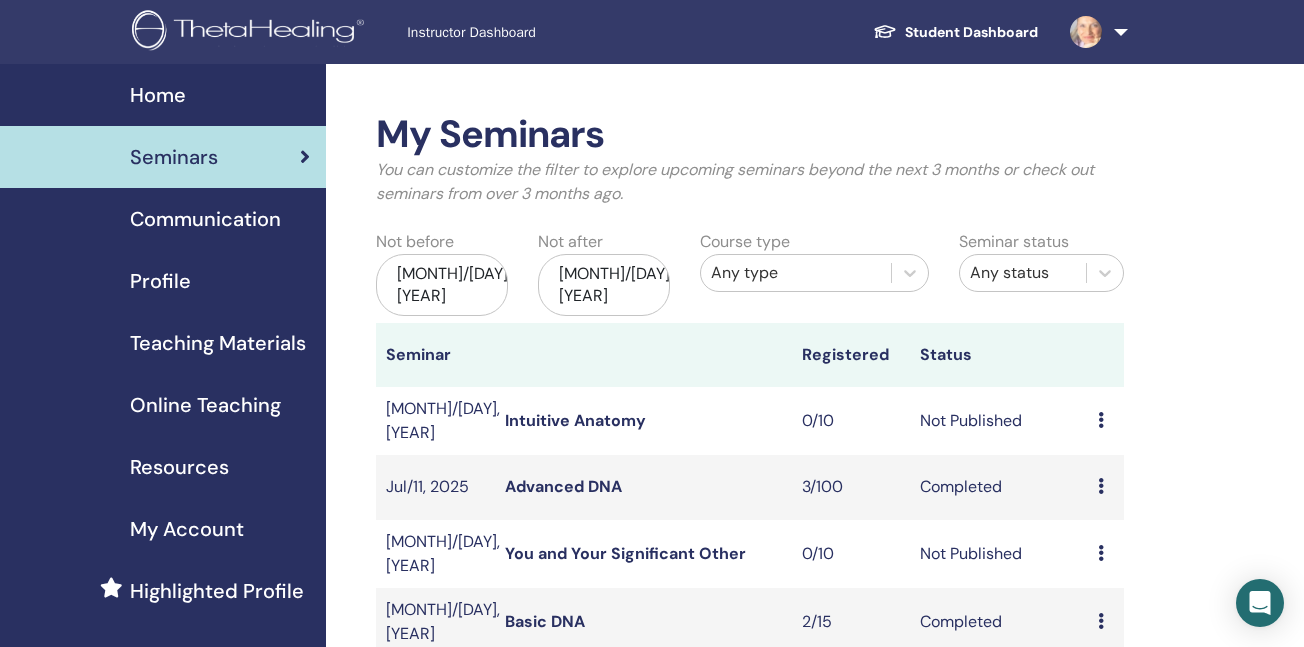 click on "[MONTH]/[DAY], [YEAR]" at bounding box center (435, 421) 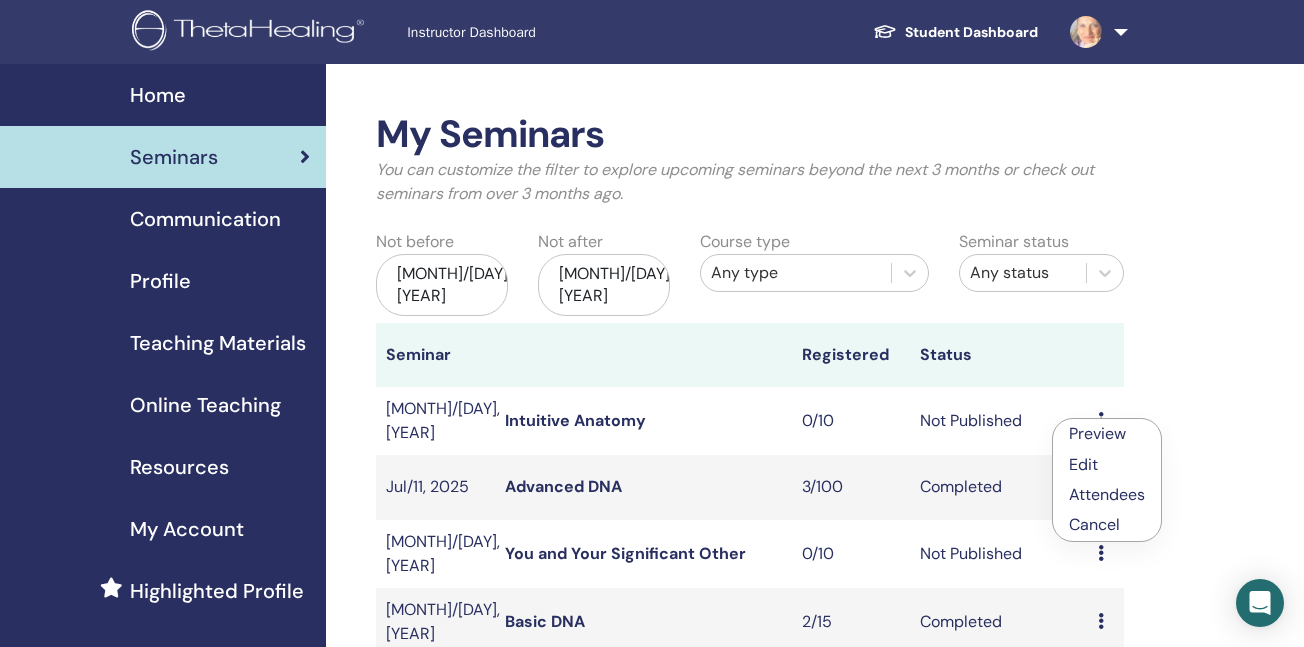click on "Attendees" at bounding box center [1107, 494] 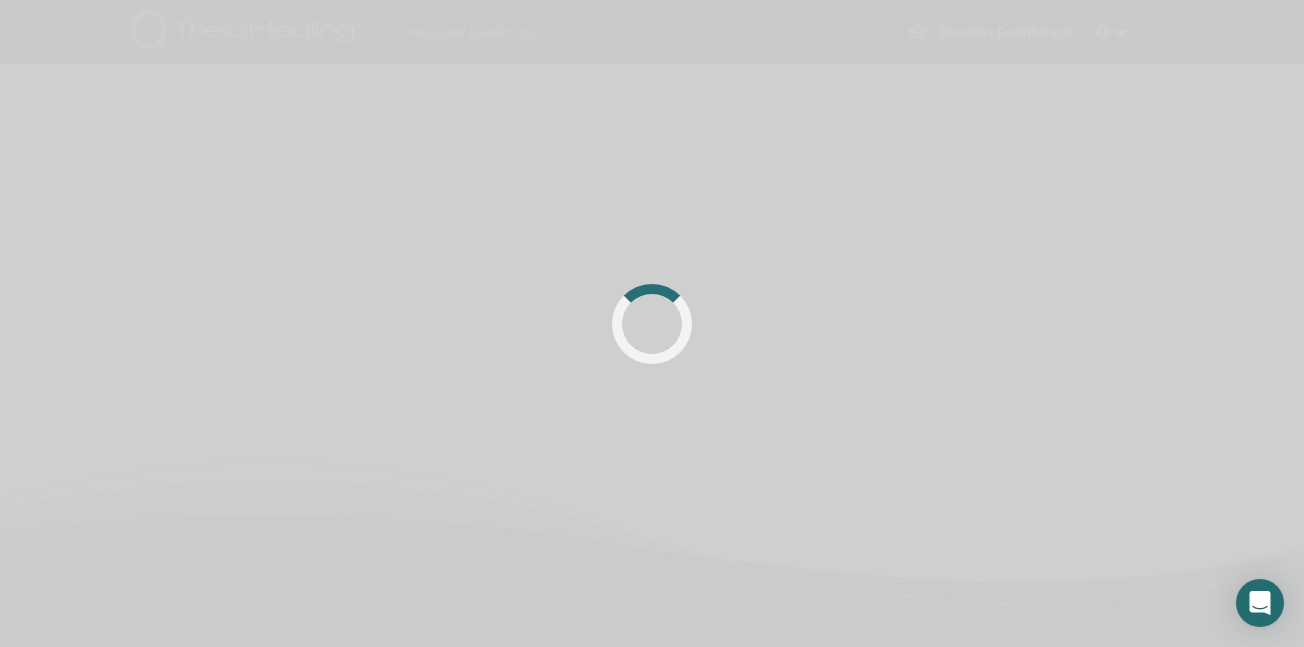 scroll, scrollTop: 0, scrollLeft: 0, axis: both 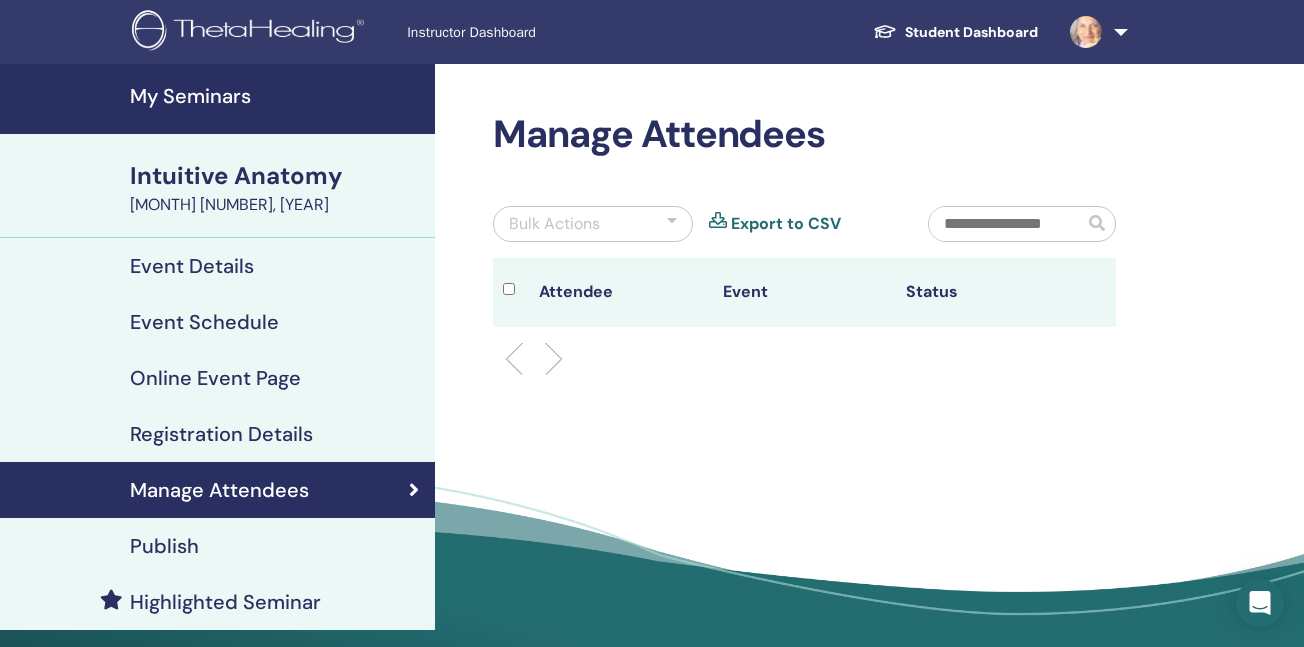 click on "Event Schedule" at bounding box center (204, 322) 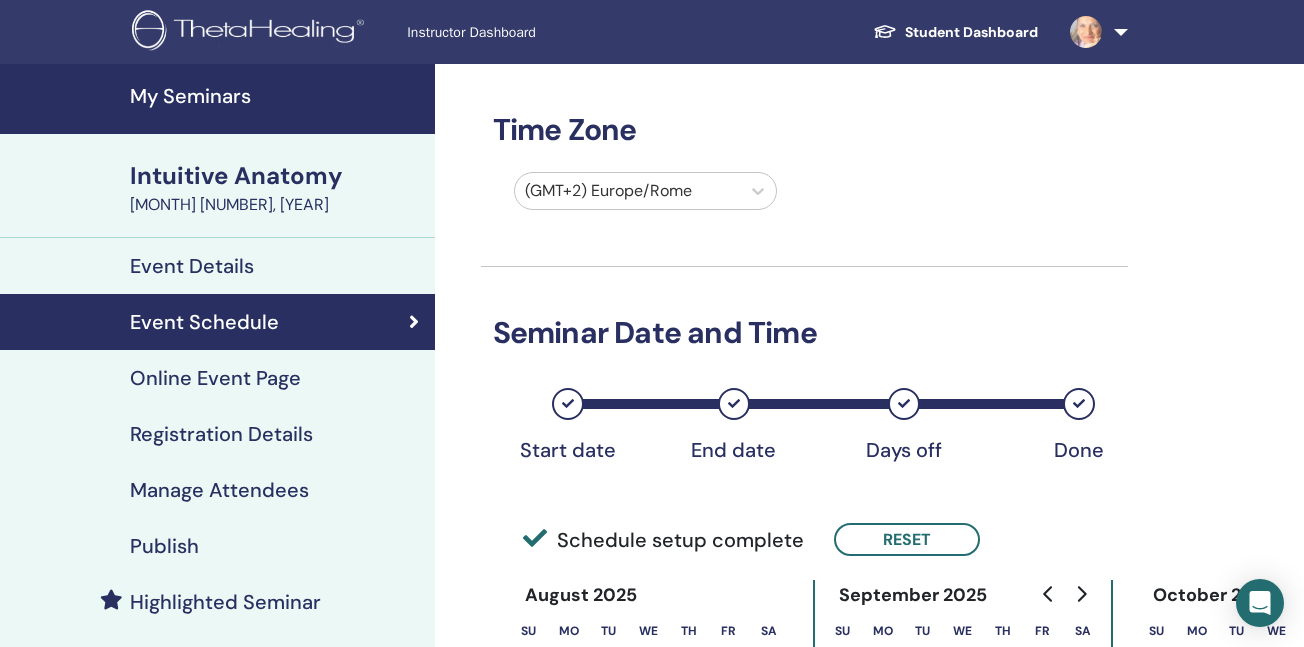 click on "Event Details" at bounding box center (192, 266) 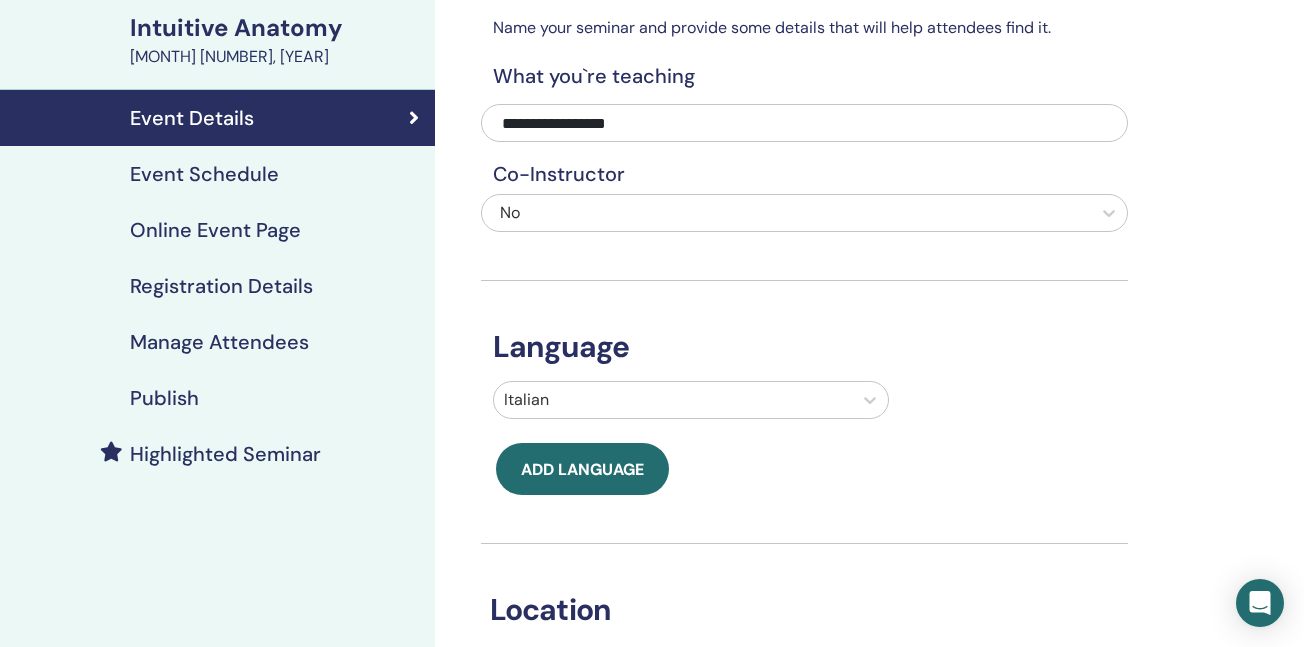 scroll, scrollTop: 131, scrollLeft: 0, axis: vertical 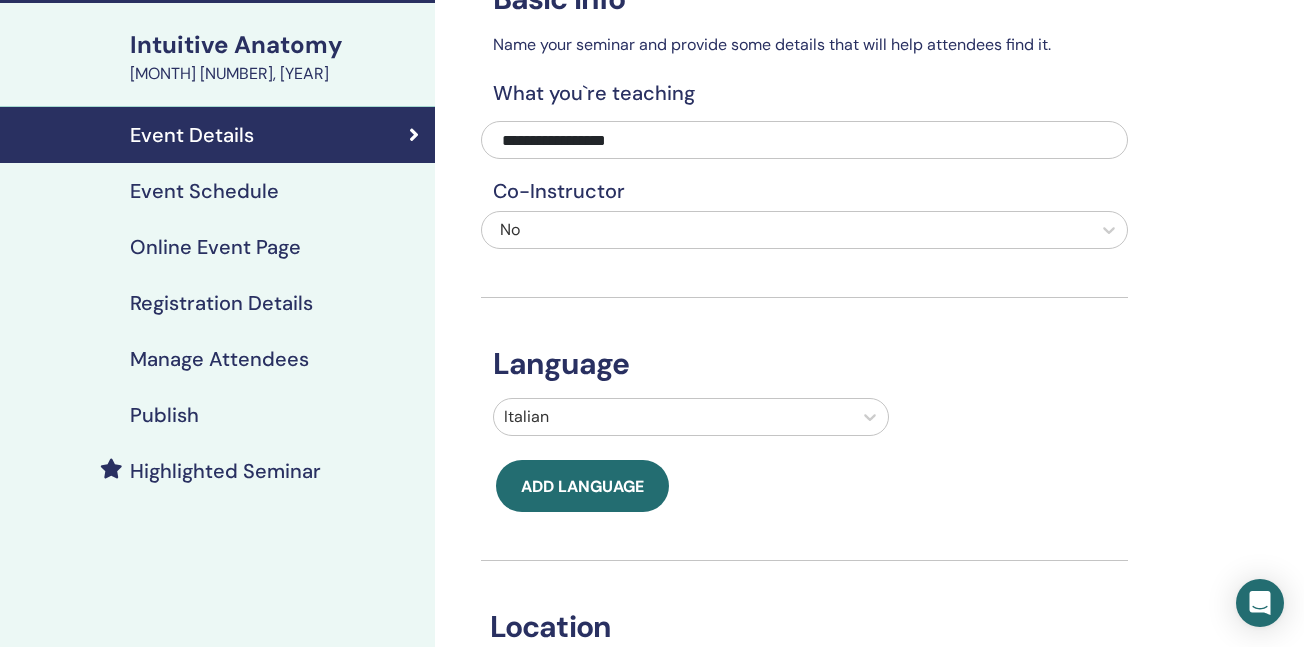click on "Registration Details" at bounding box center (221, 303) 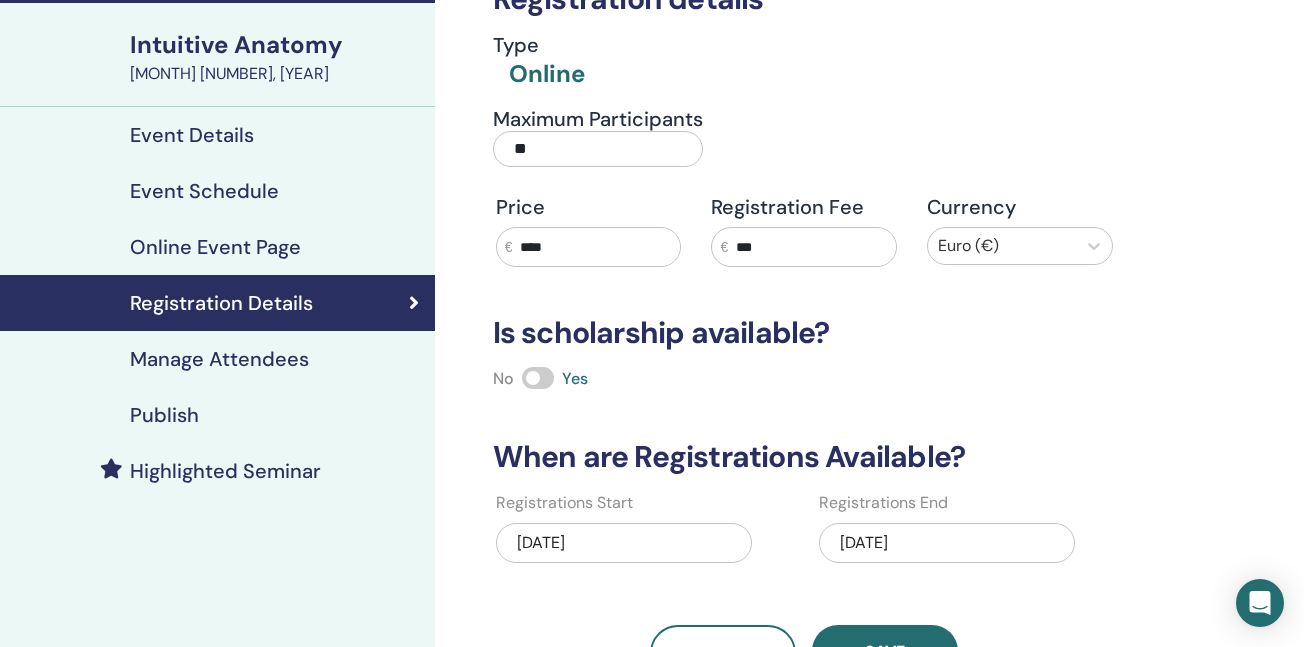 click on "Manage Attendees" at bounding box center [219, 359] 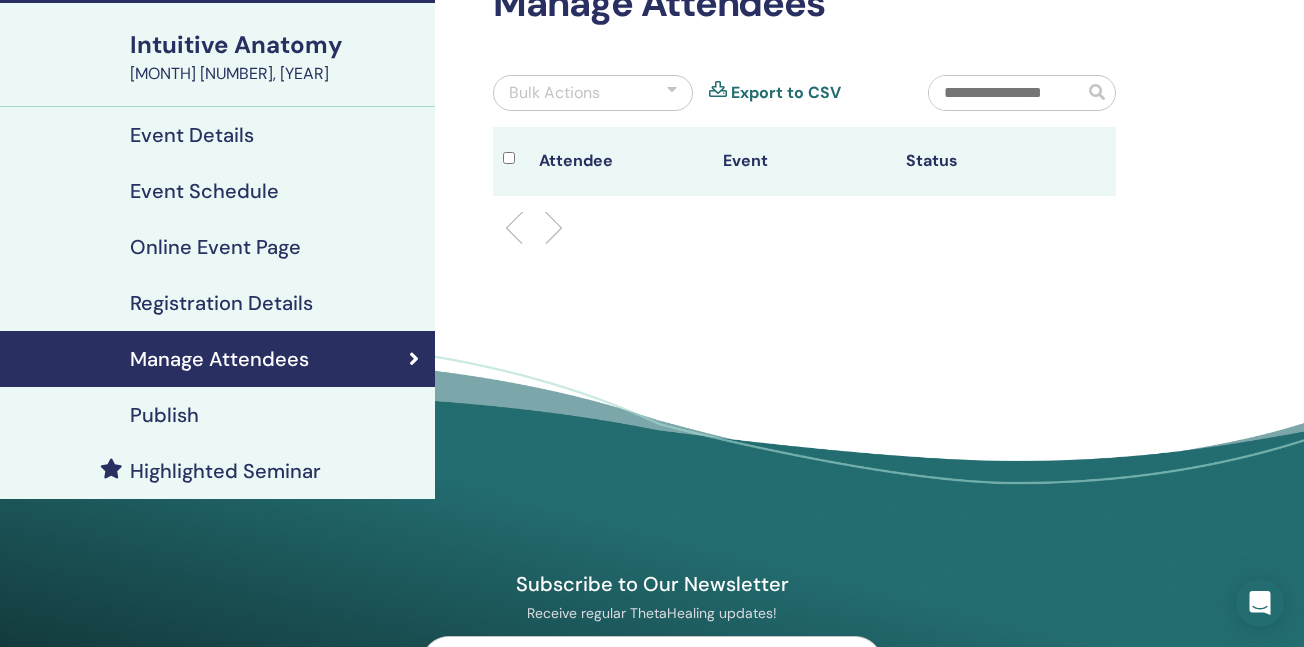click on "Online Event Page" at bounding box center [215, 247] 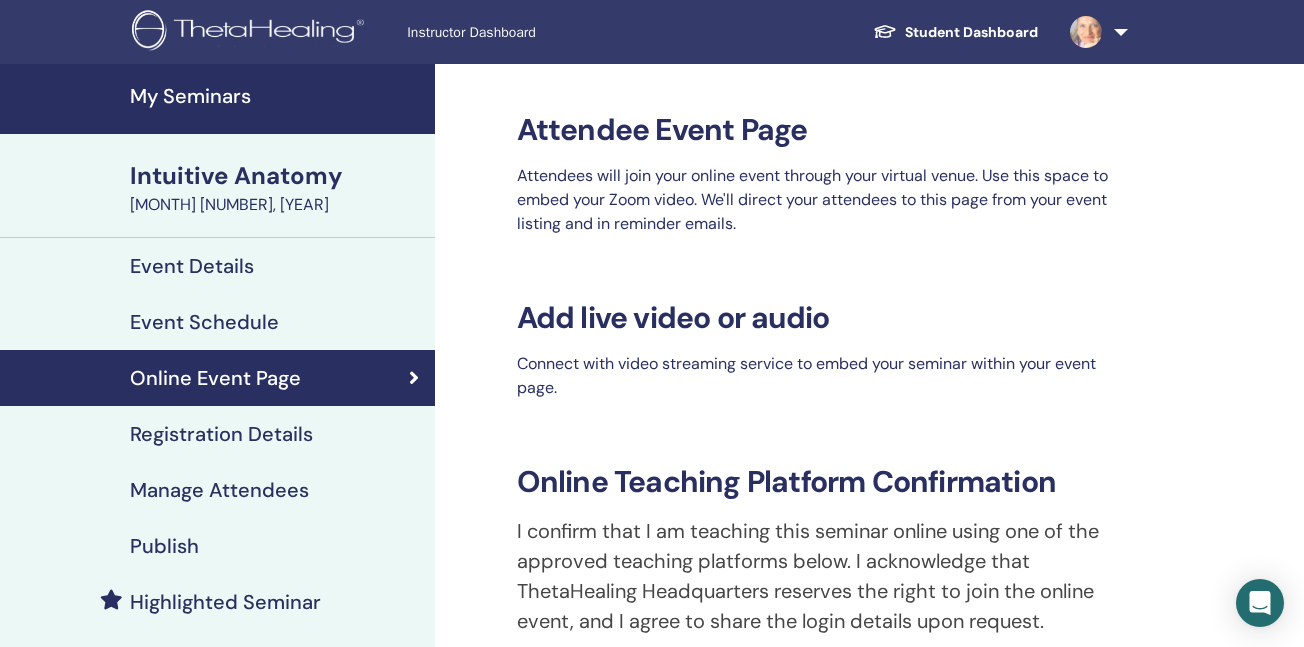 scroll, scrollTop: 0, scrollLeft: 0, axis: both 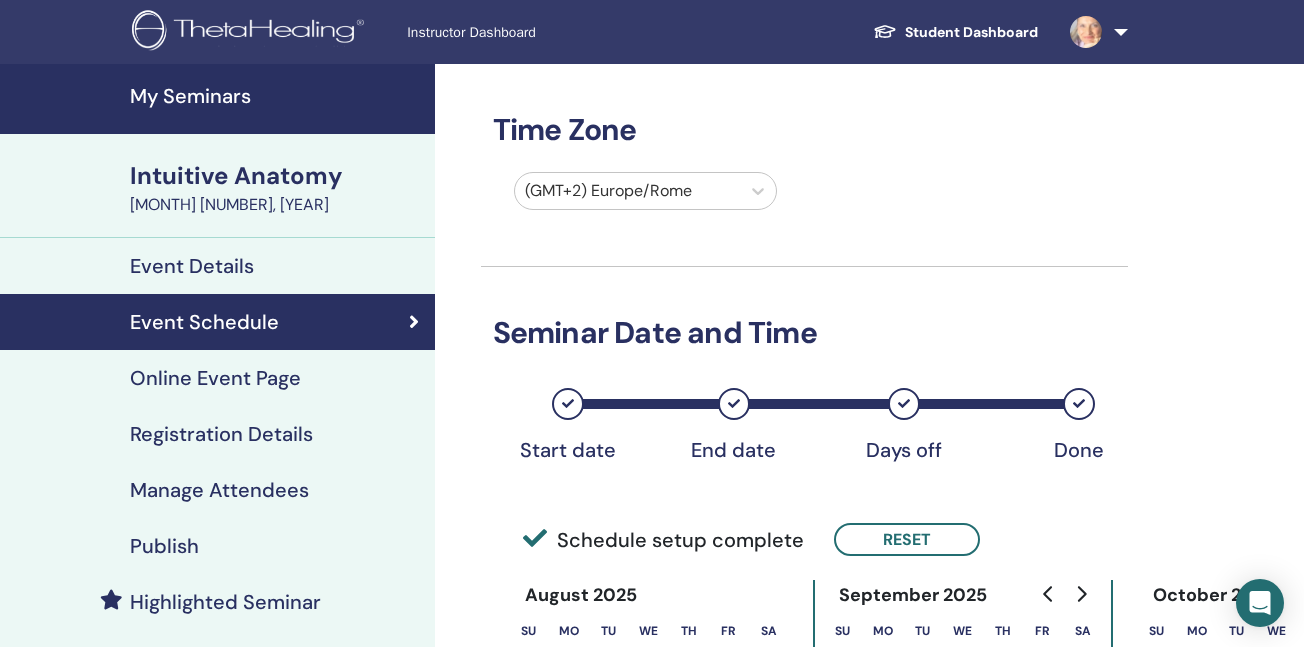 click on "Event Details" at bounding box center [192, 266] 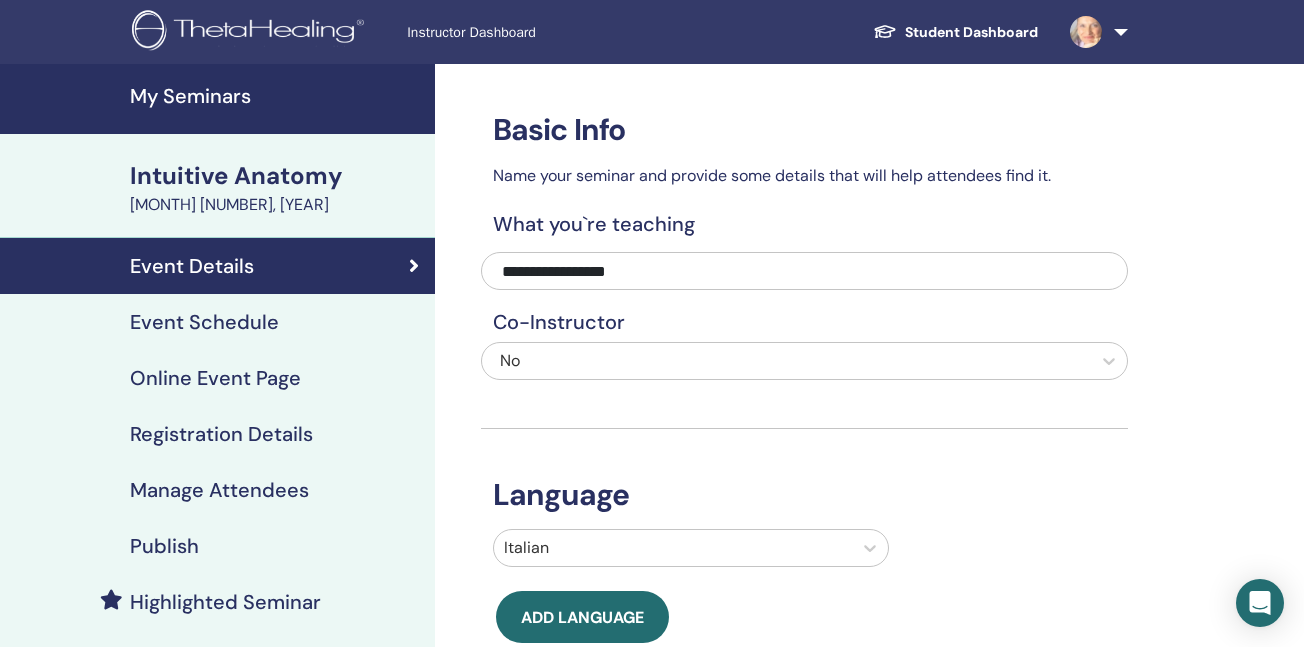 scroll, scrollTop: 0, scrollLeft: 0, axis: both 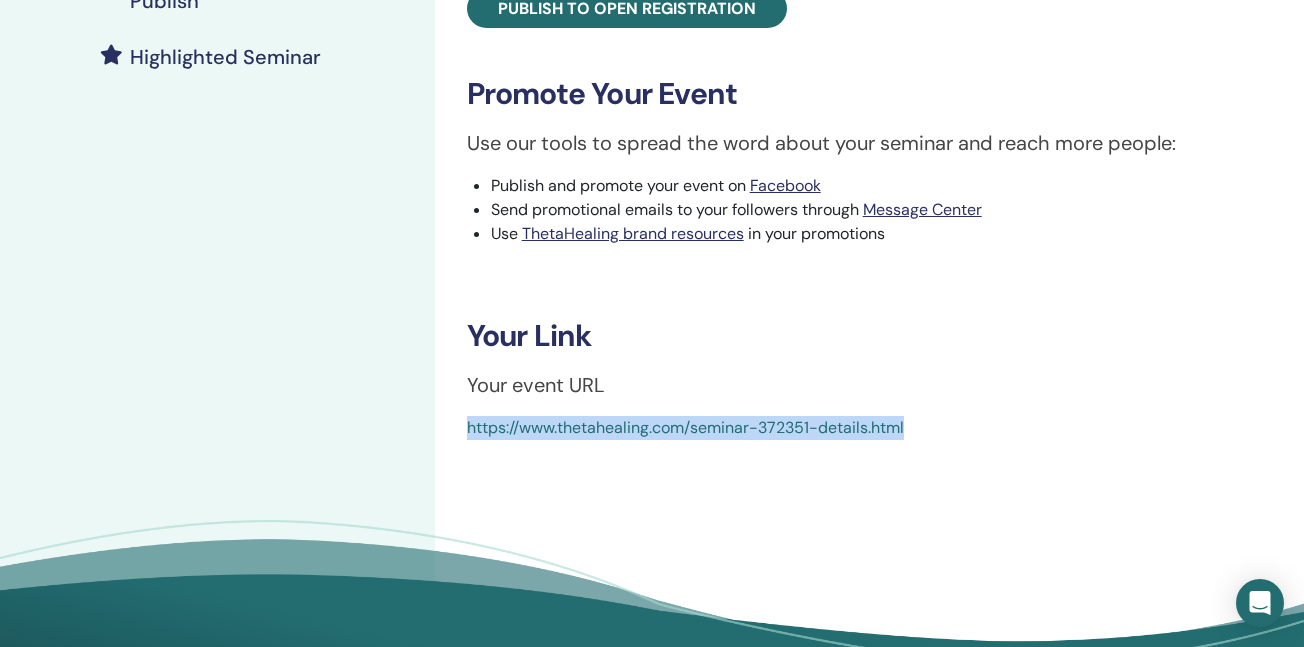 drag, startPoint x: 465, startPoint y: 427, endPoint x: 934, endPoint y: 435, distance: 469.06824 